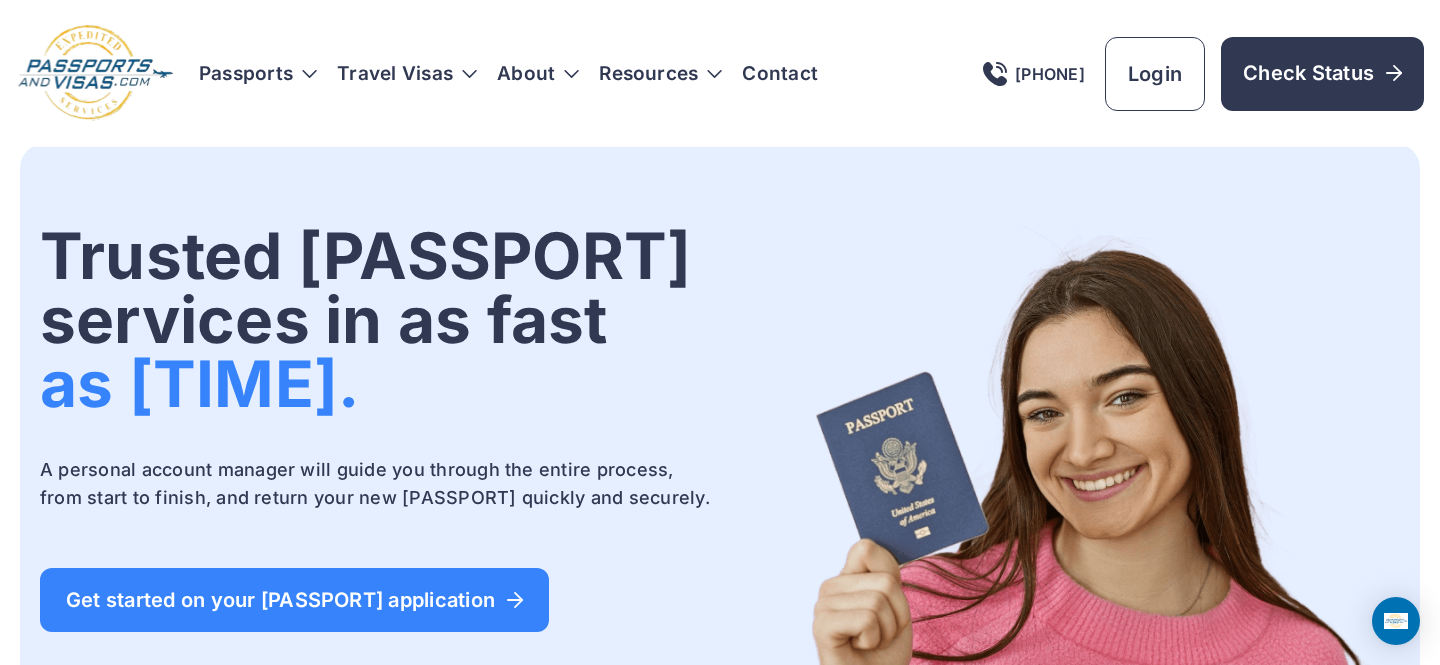 scroll, scrollTop: 0, scrollLeft: 0, axis: both 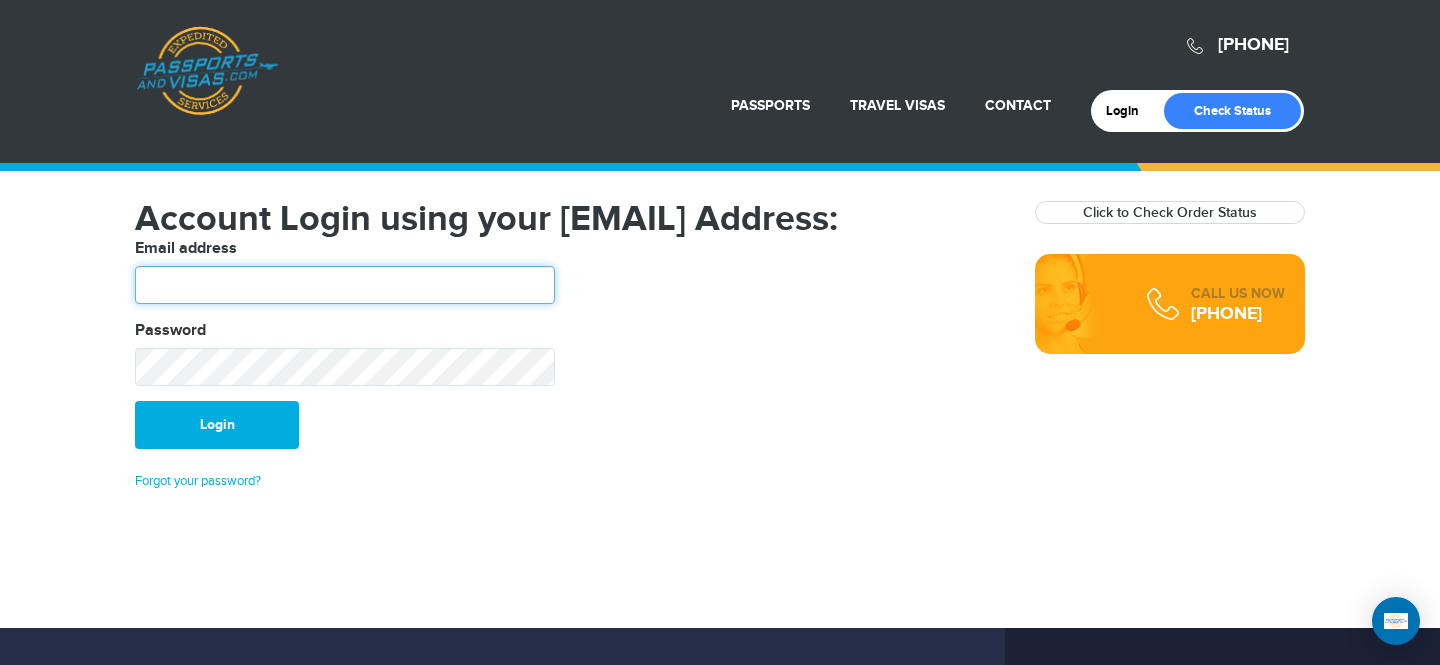 click at bounding box center [345, 285] 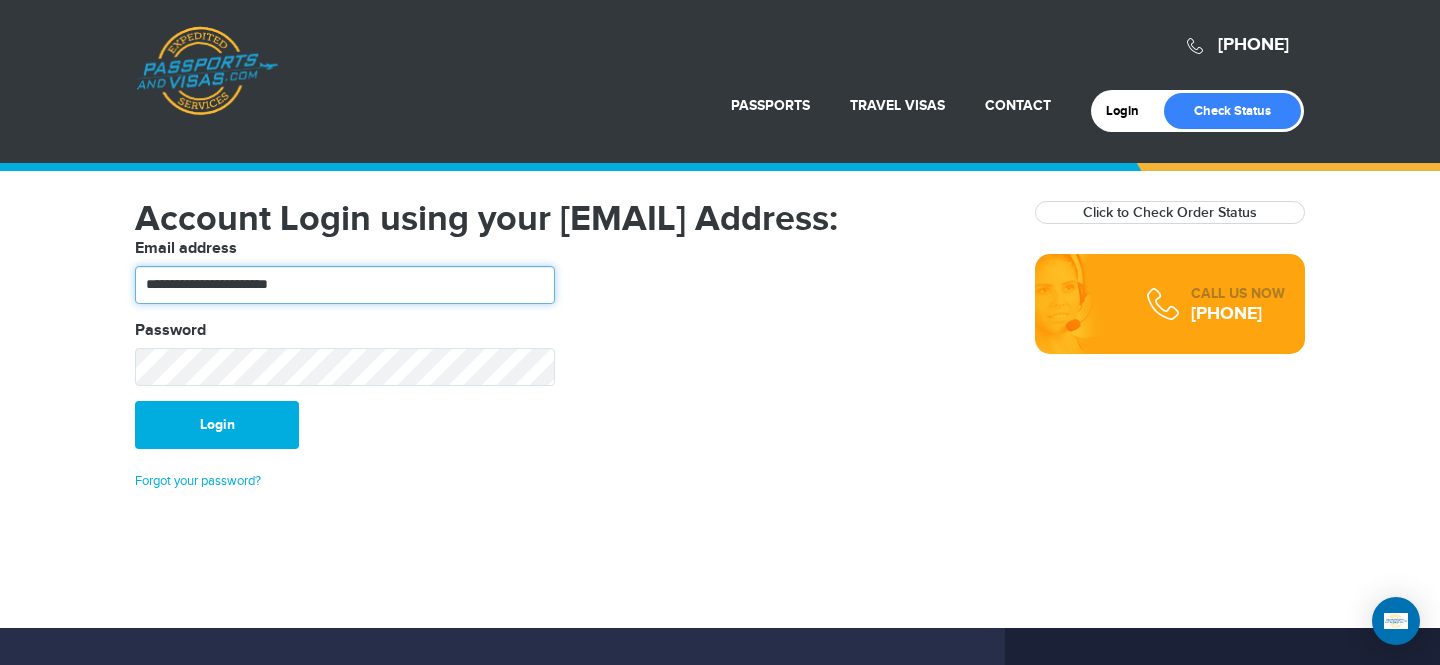 type on "**********" 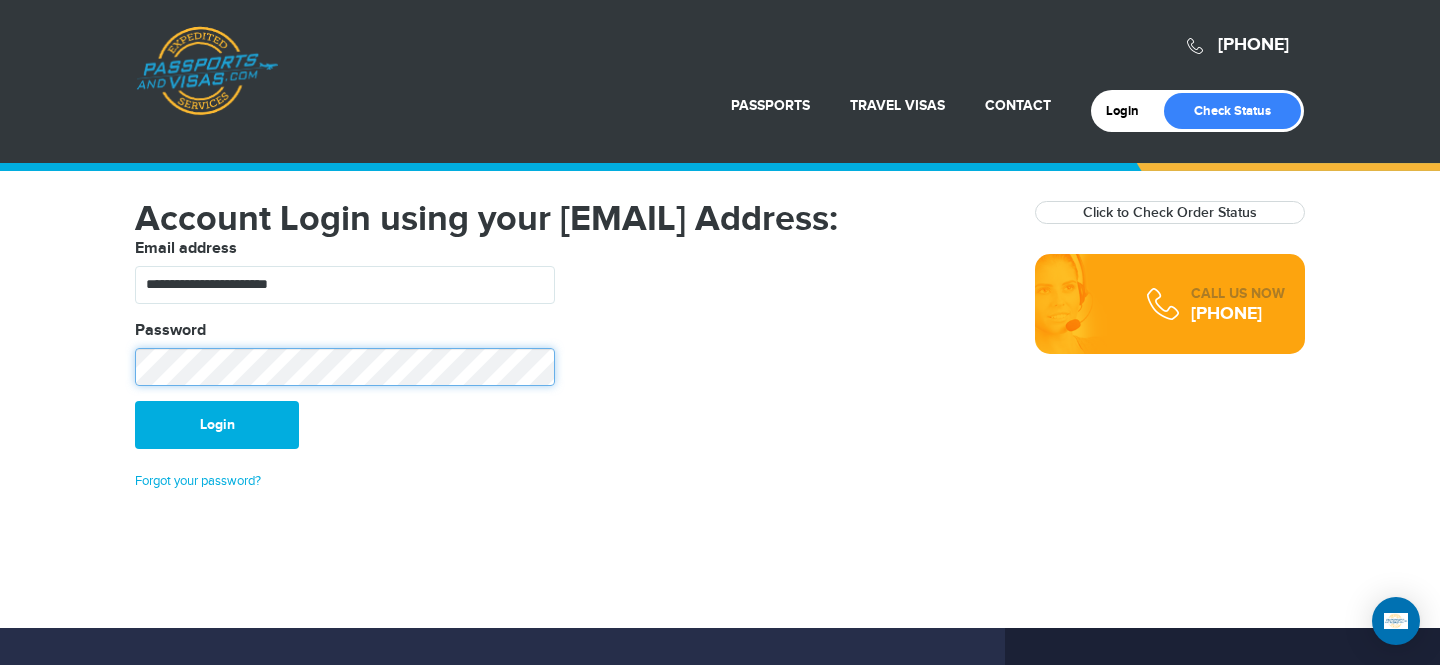 click on "Login" at bounding box center [217, 425] 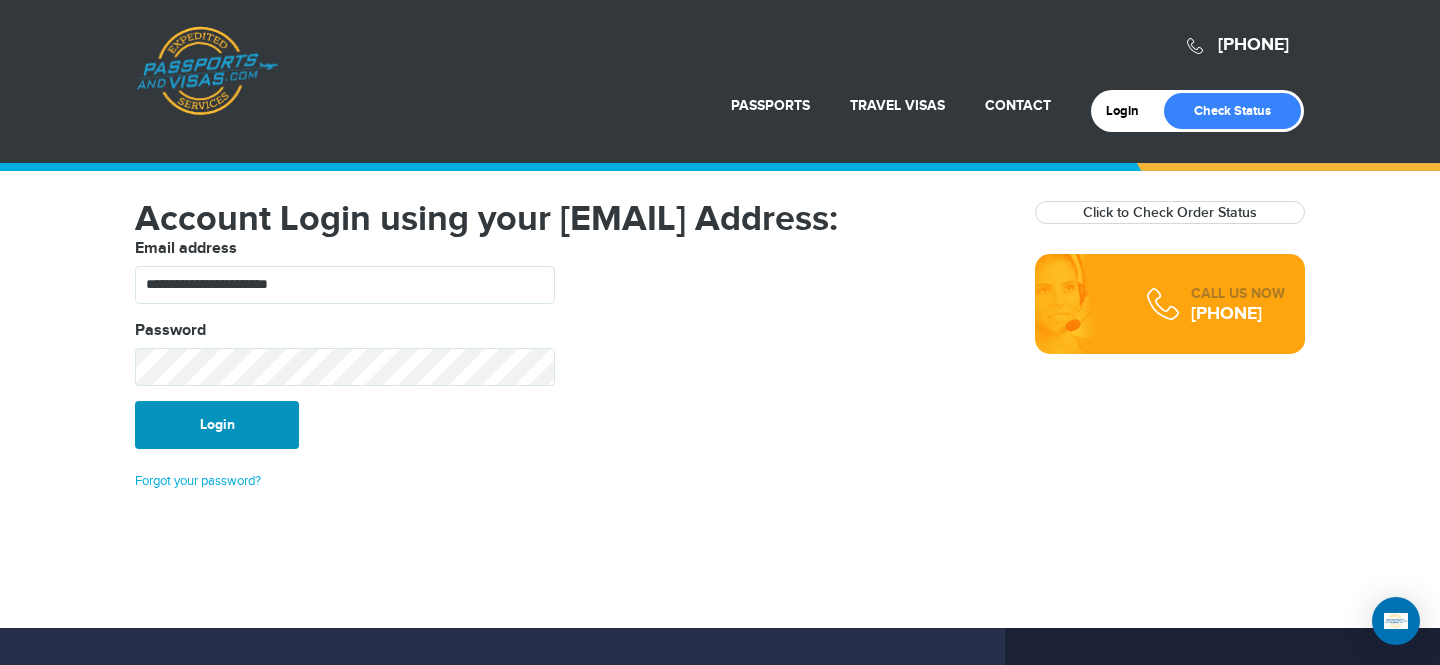 click on "Login" at bounding box center (217, 425) 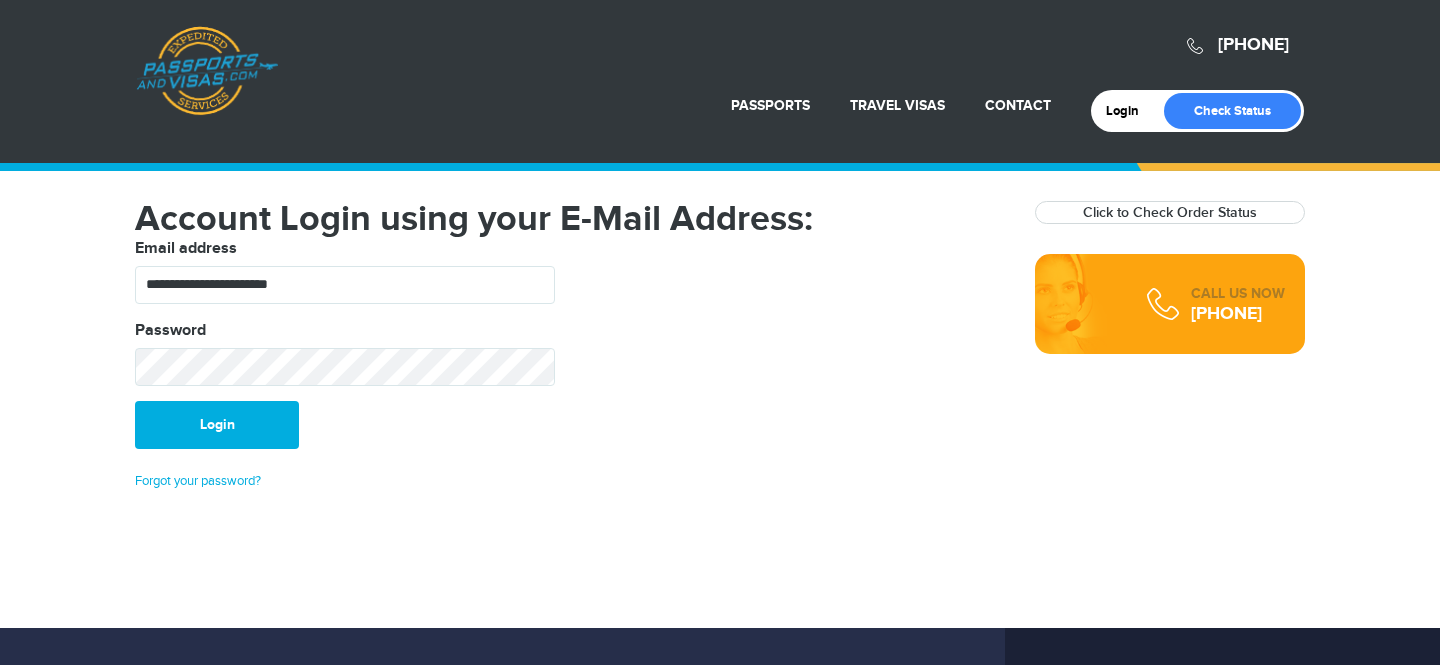scroll, scrollTop: 0, scrollLeft: 0, axis: both 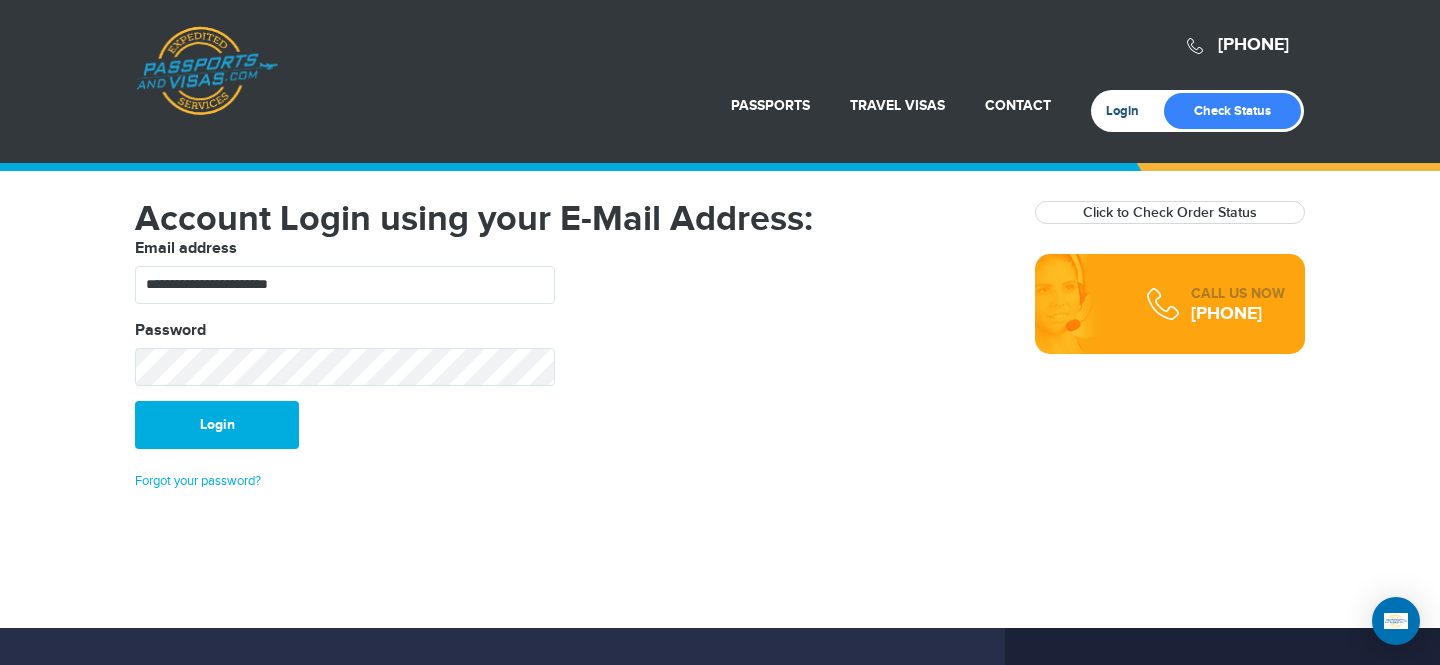 click on "Login" at bounding box center (1129, 111) 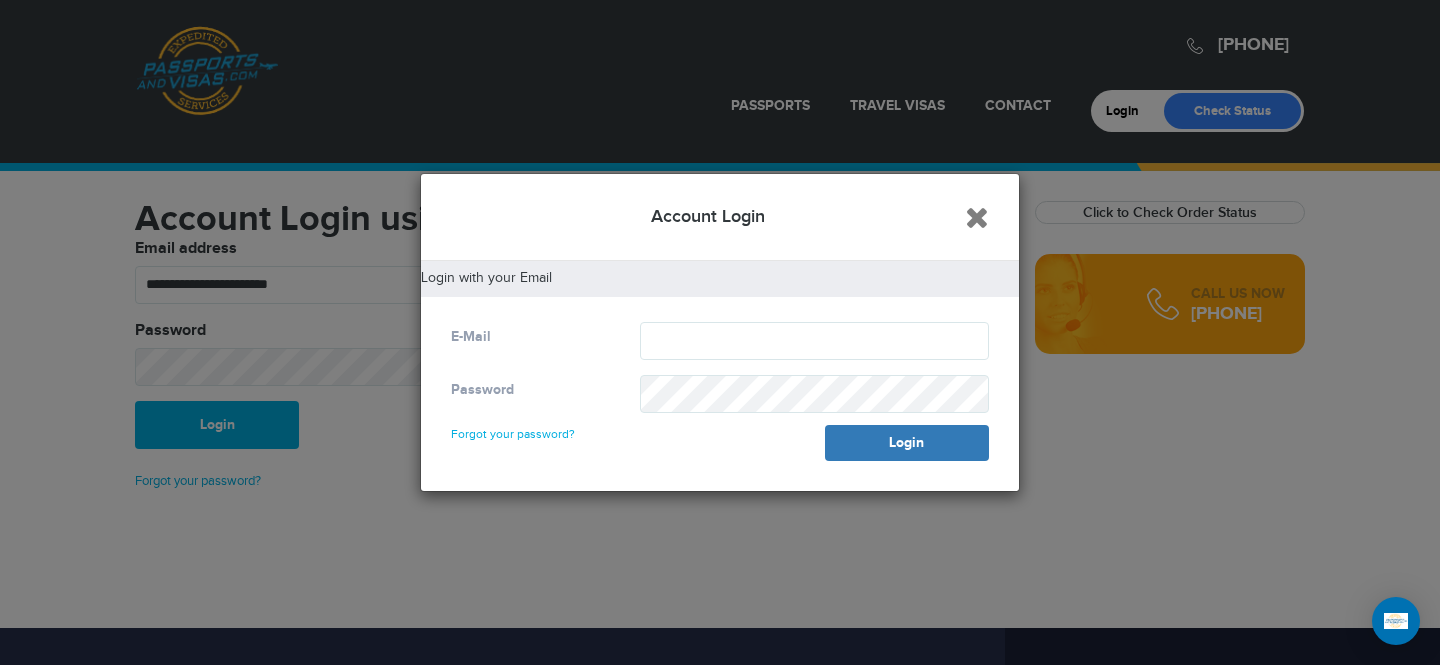 click at bounding box center (977, 217) 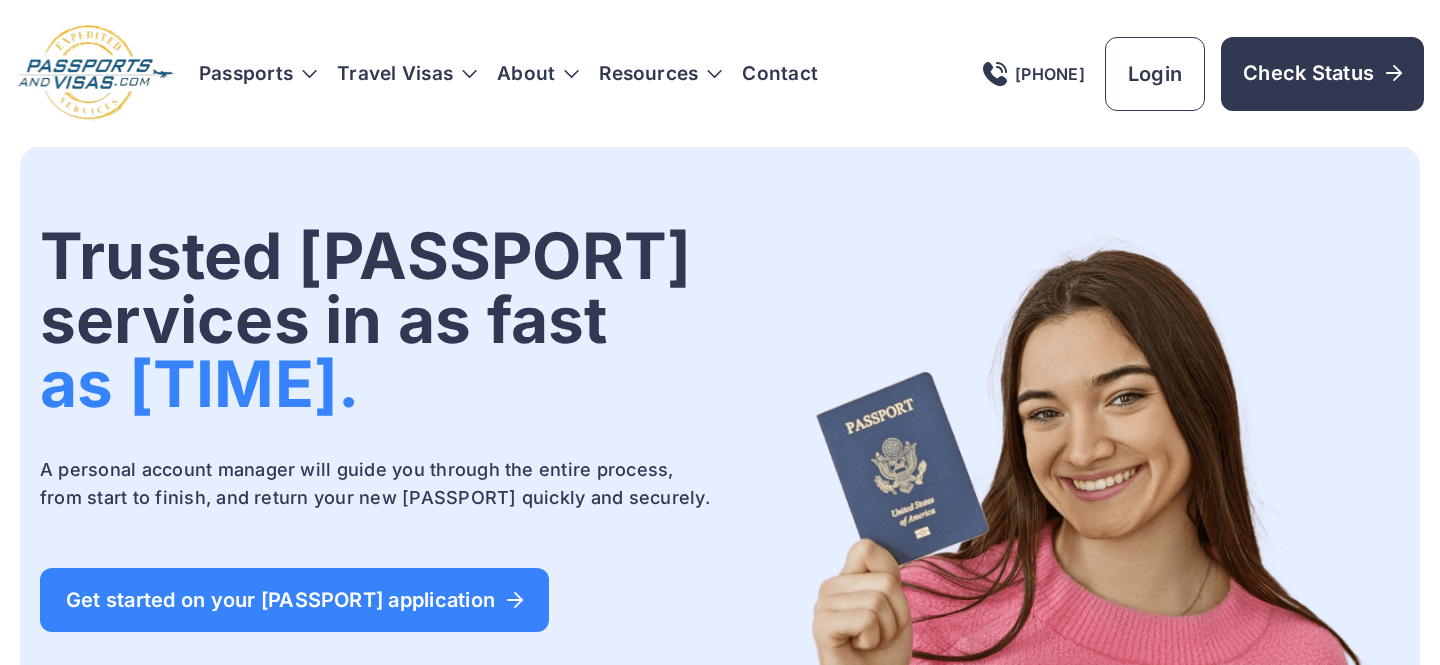 scroll, scrollTop: 0, scrollLeft: 0, axis: both 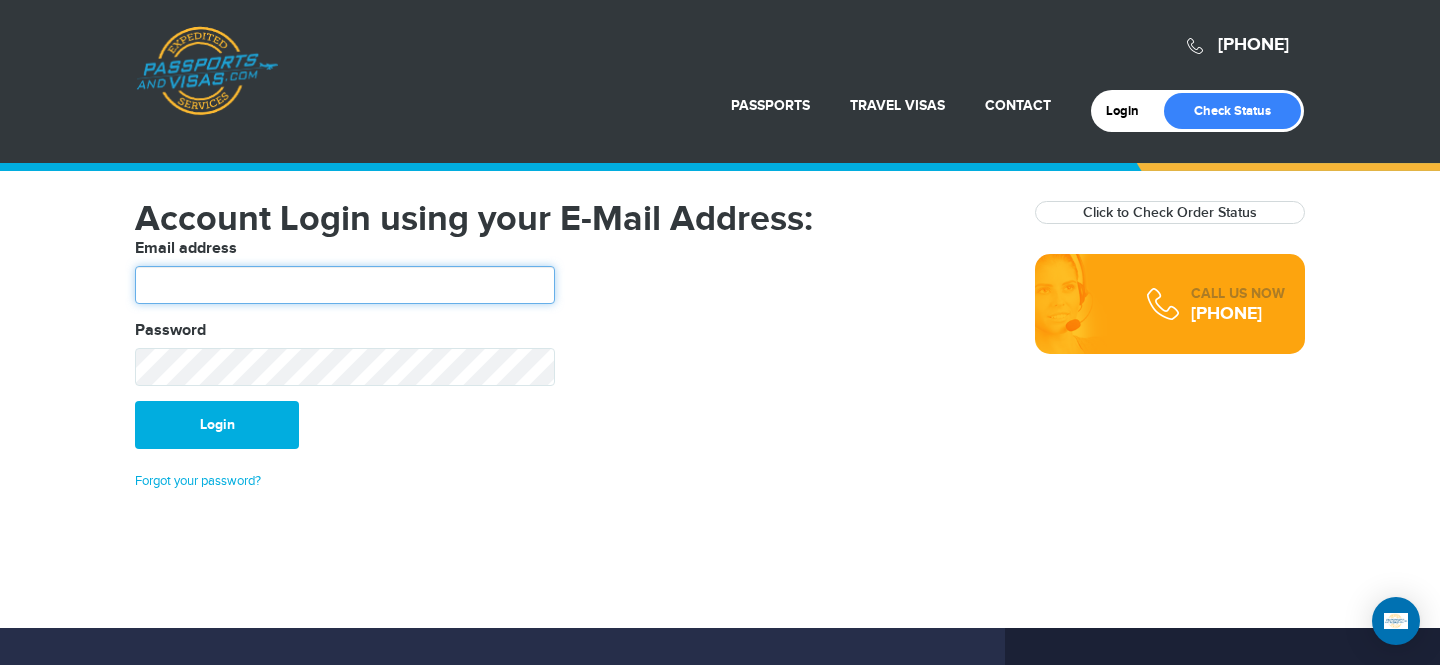 click at bounding box center (345, 285) 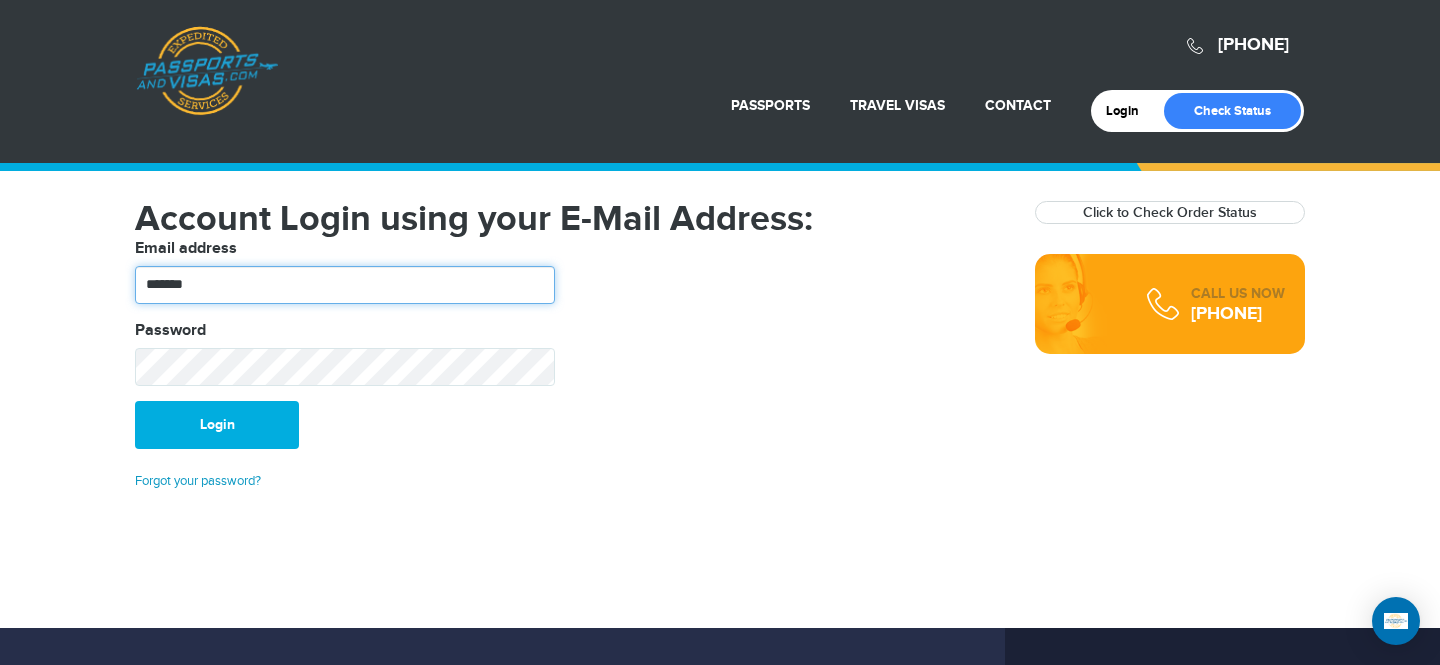 type on "*******" 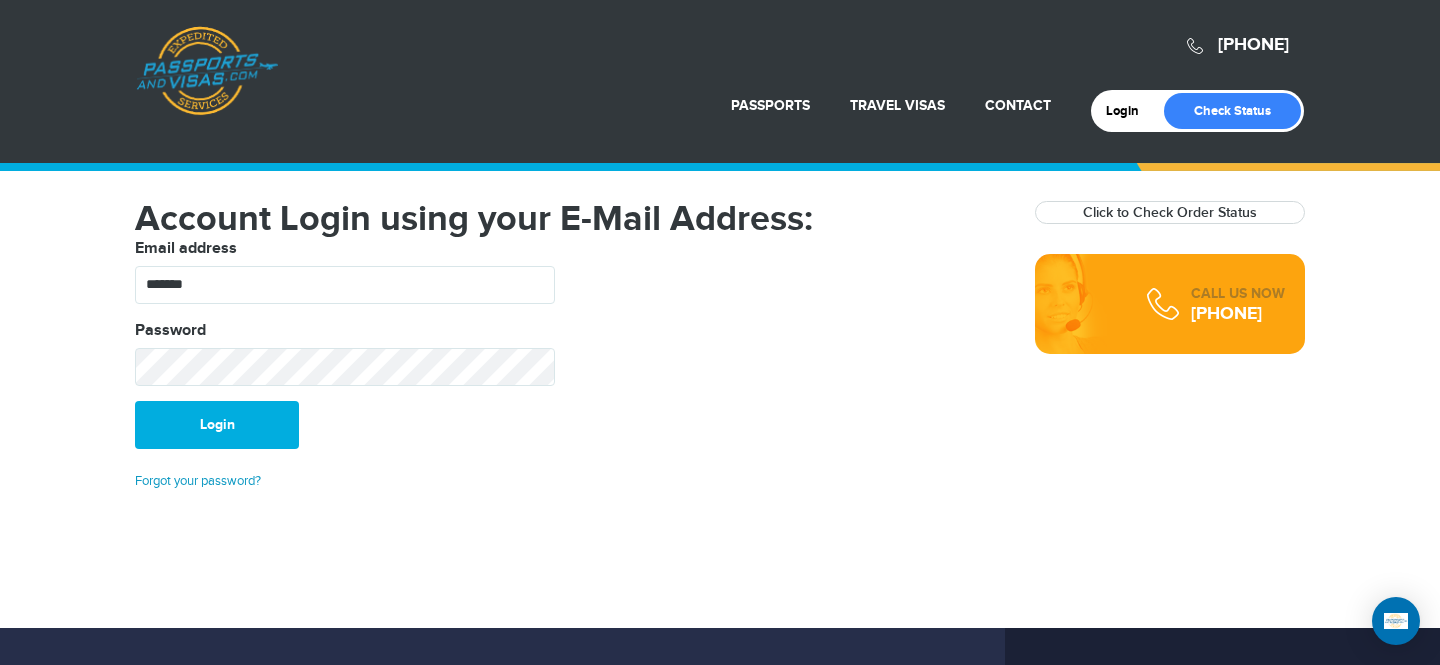 click on "Forgot your [METHOD]?" at bounding box center [198, 481] 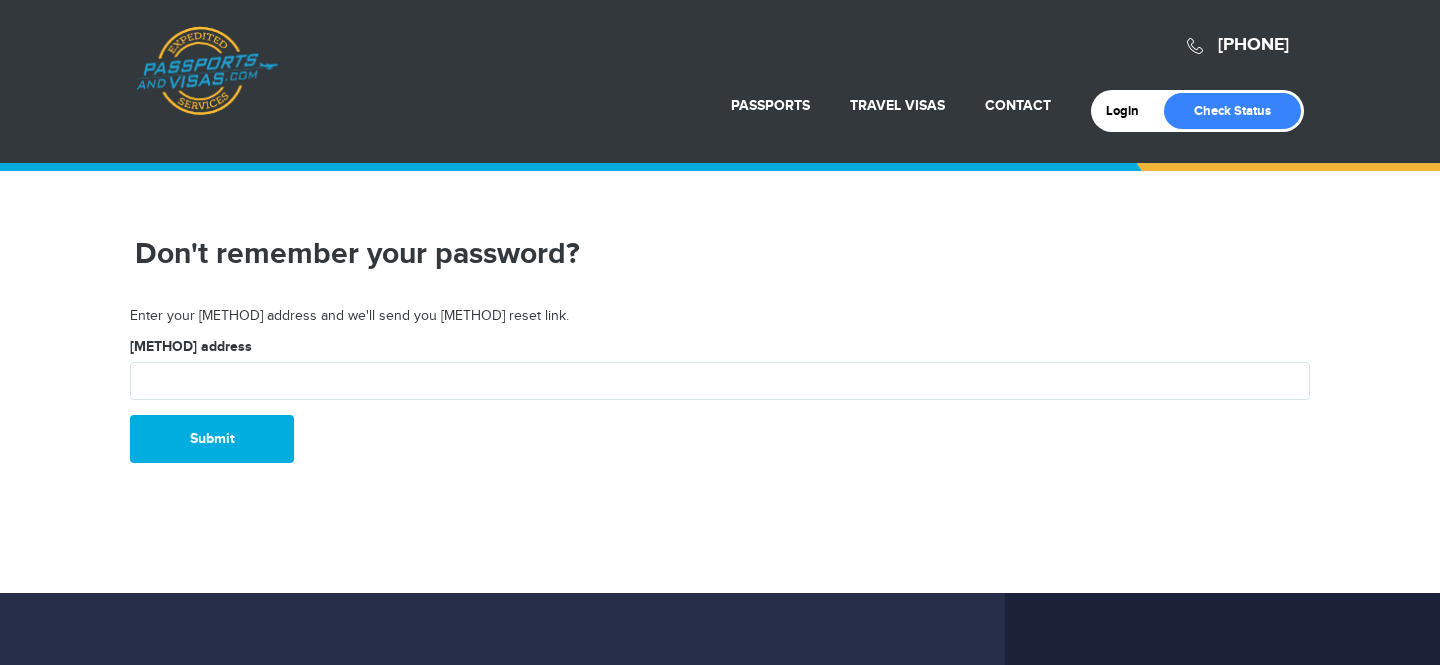 scroll, scrollTop: 0, scrollLeft: 0, axis: both 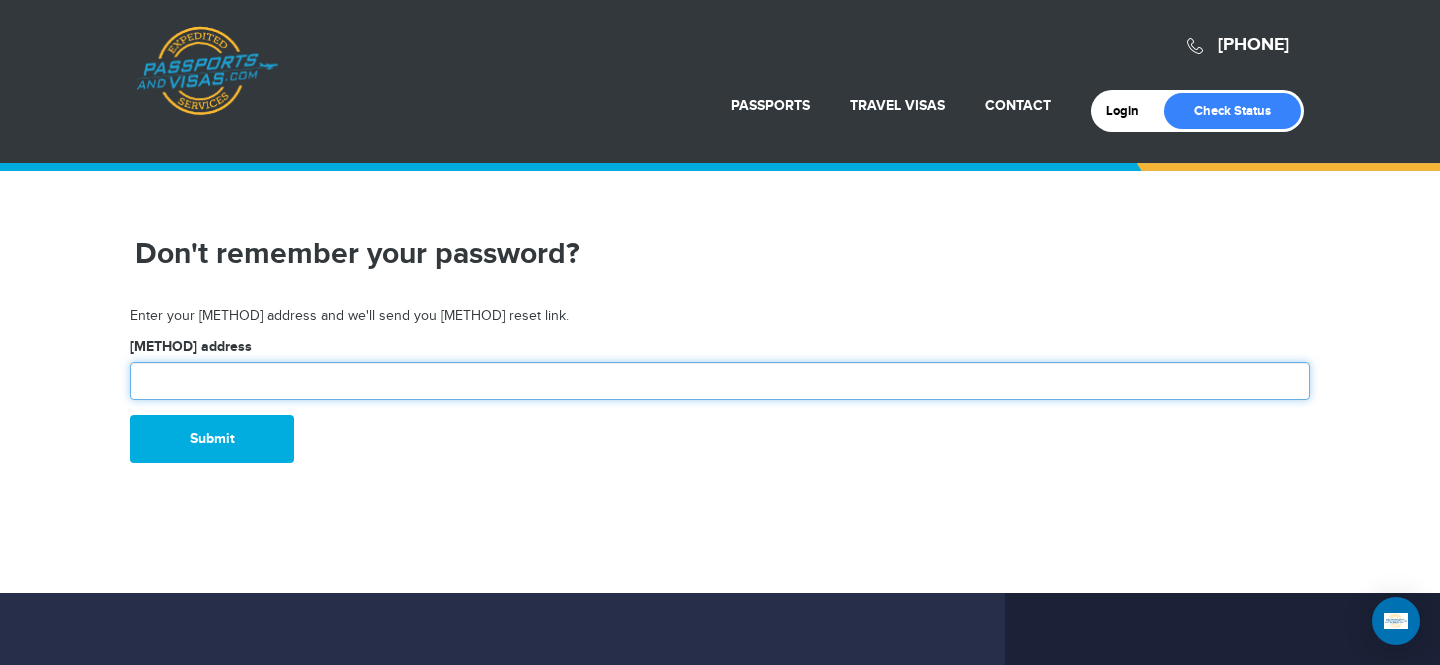 click at bounding box center [720, 381] 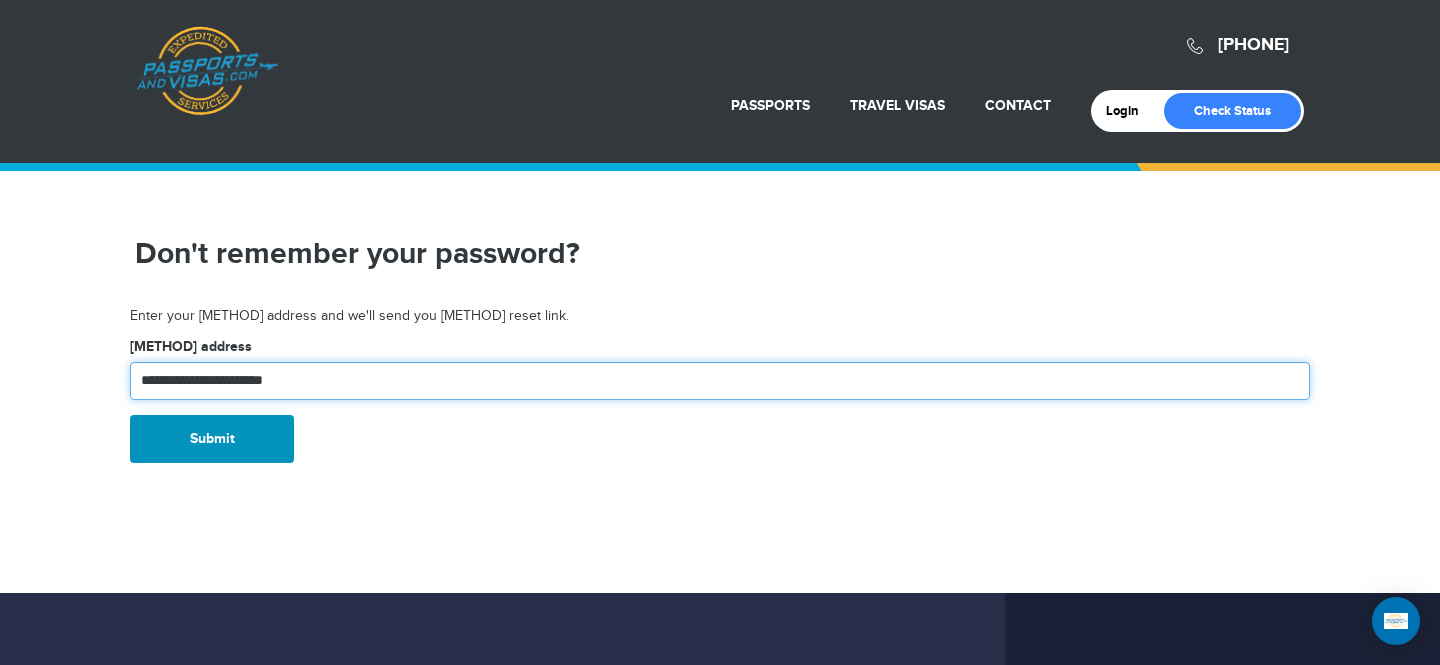 type on "**********" 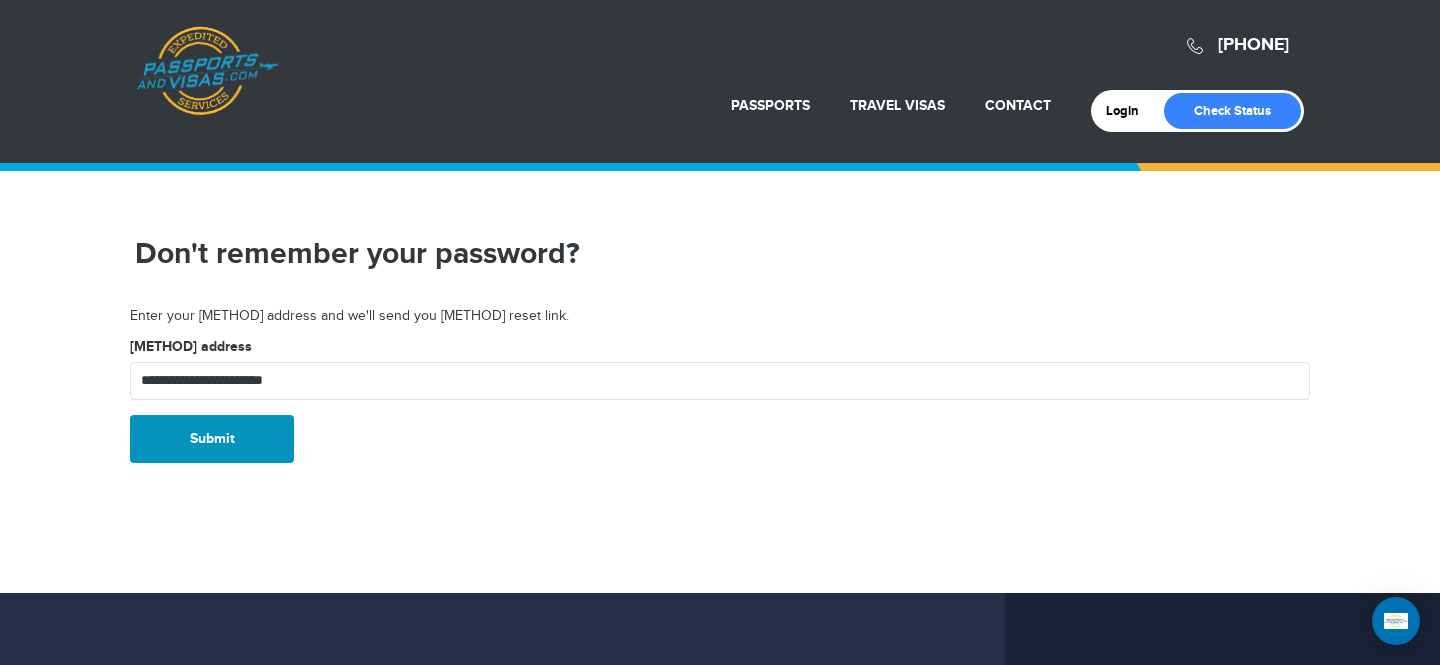 click on "Submit" at bounding box center (212, 439) 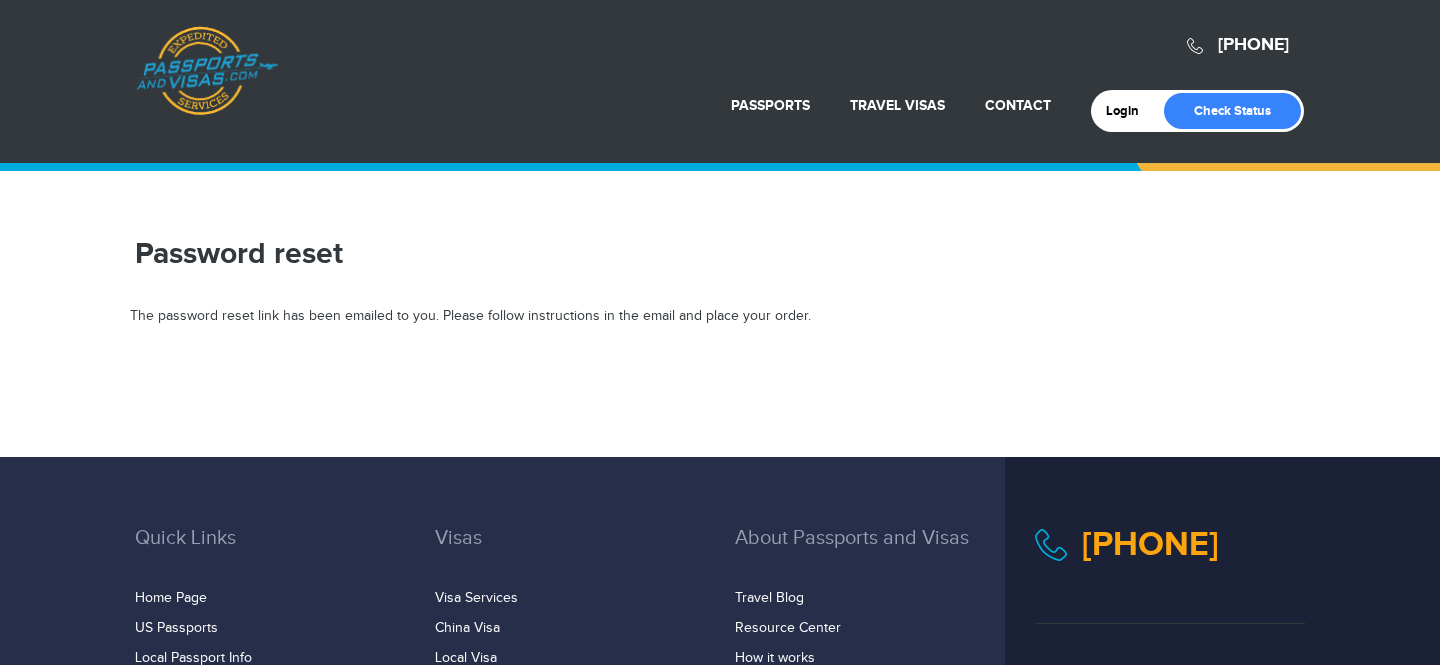 scroll, scrollTop: 0, scrollLeft: 0, axis: both 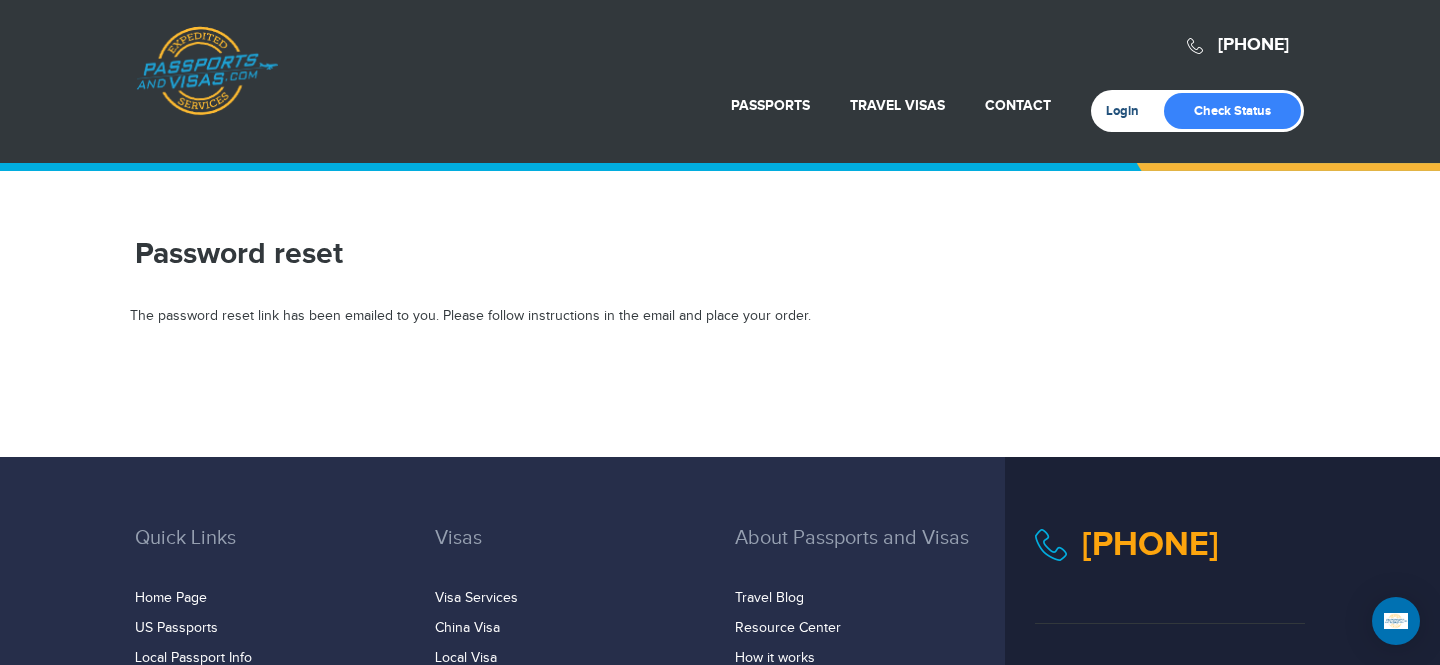 click on "Login" at bounding box center [1129, 111] 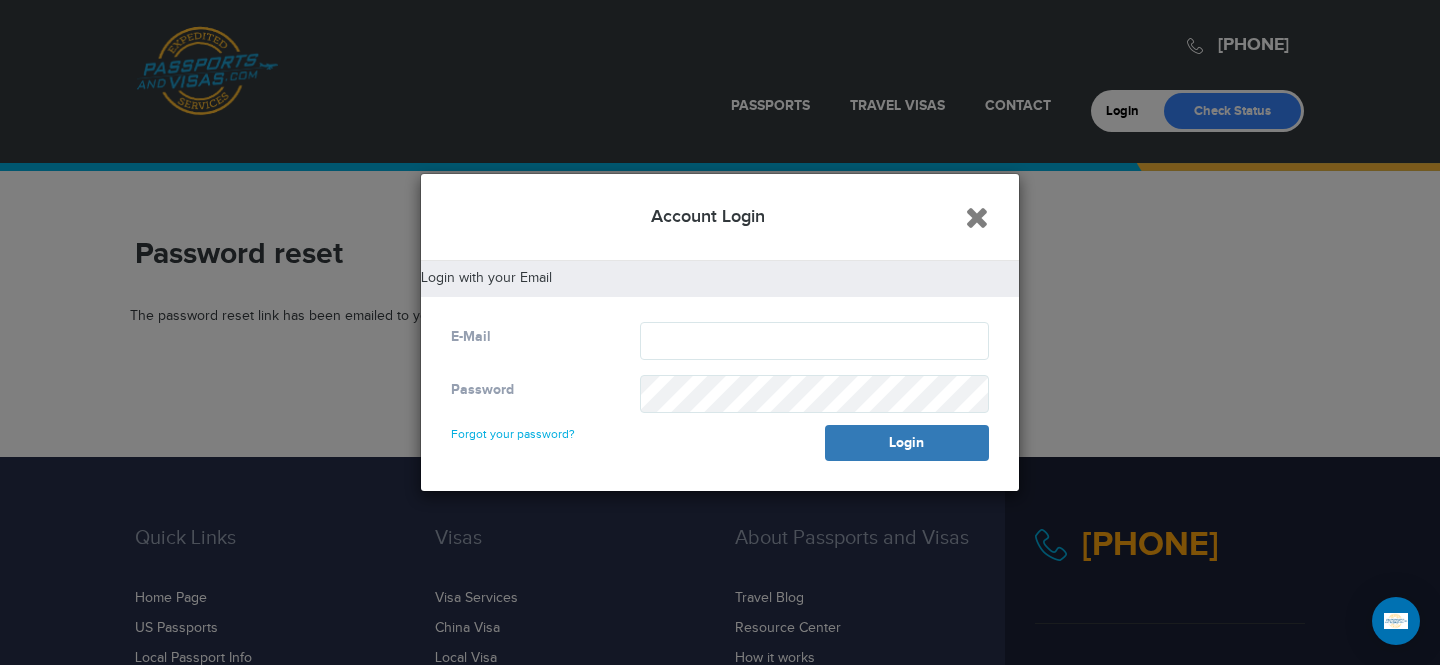 click at bounding box center [977, 217] 